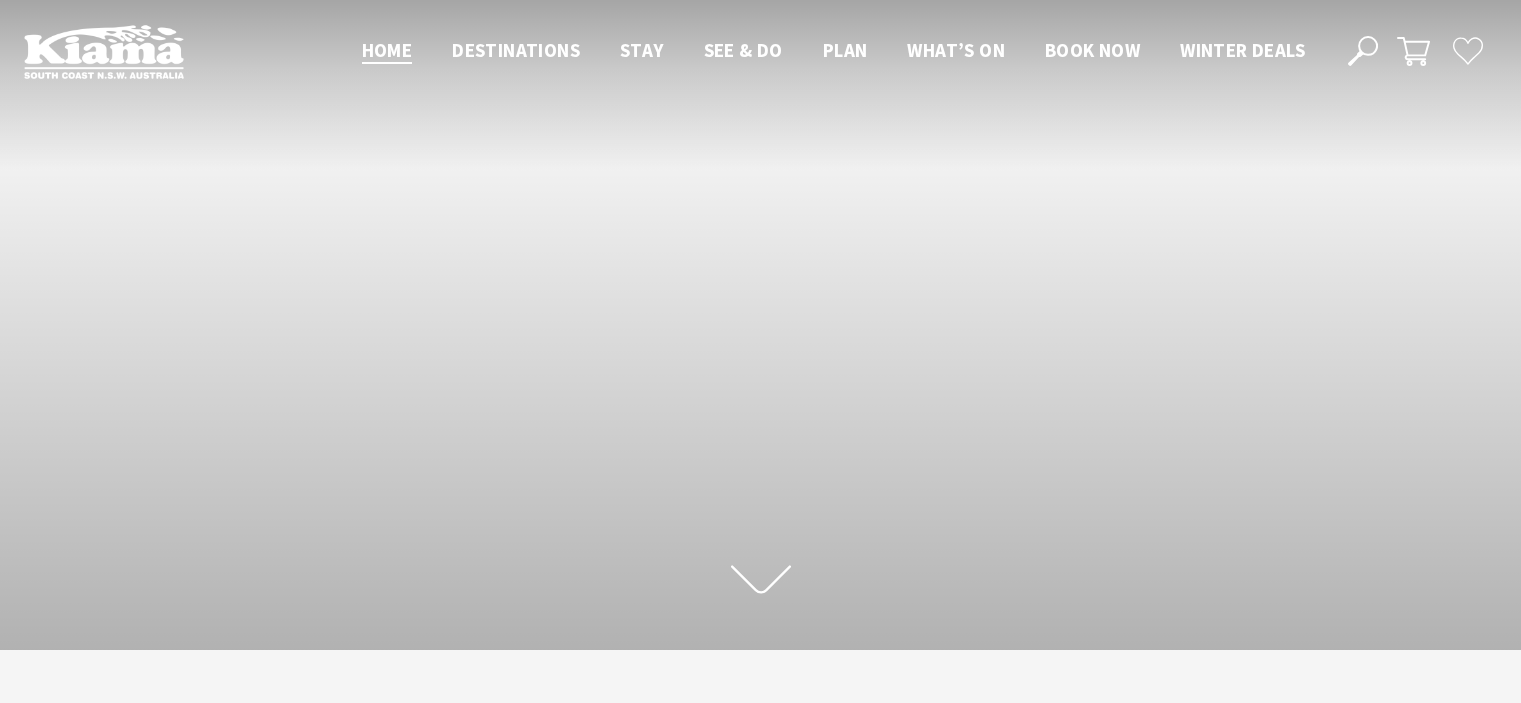 scroll, scrollTop: 0, scrollLeft: 0, axis: both 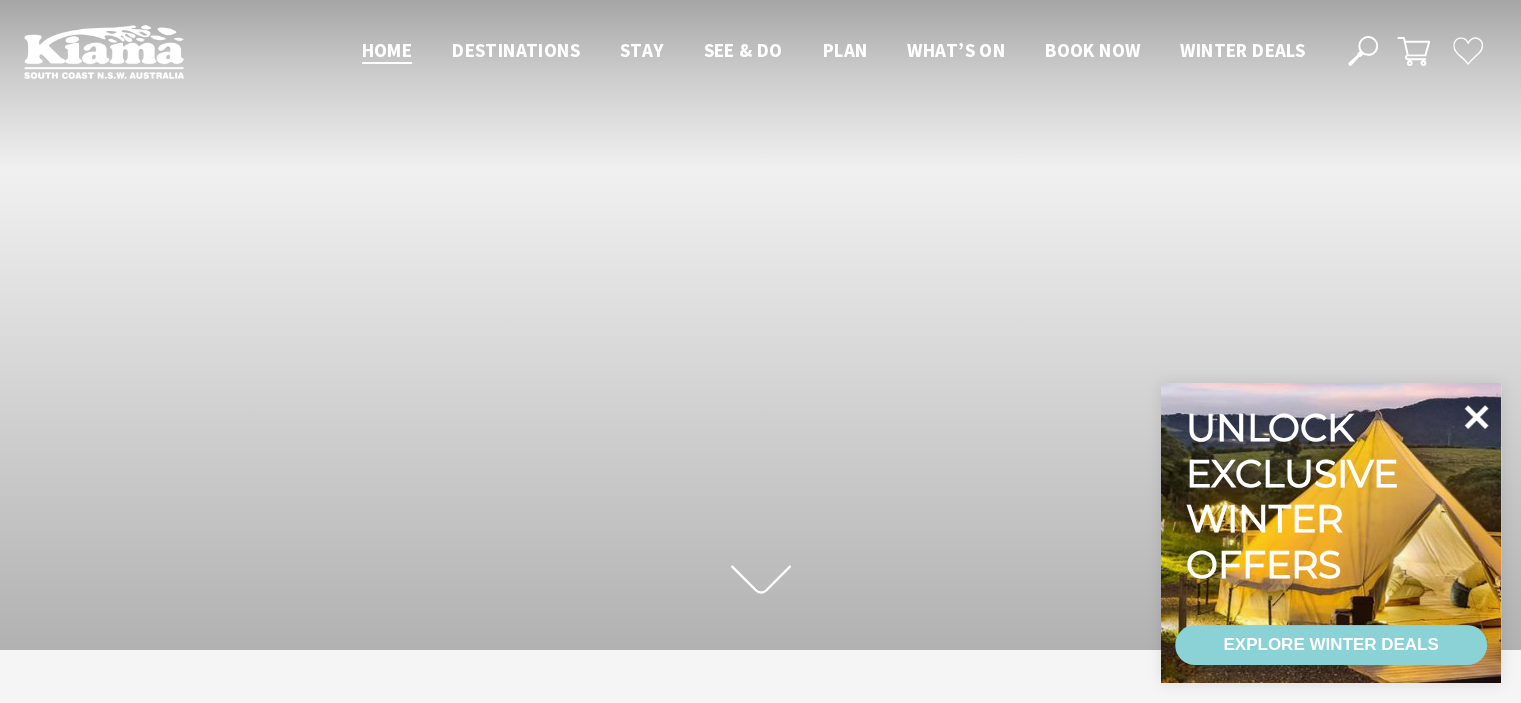 click 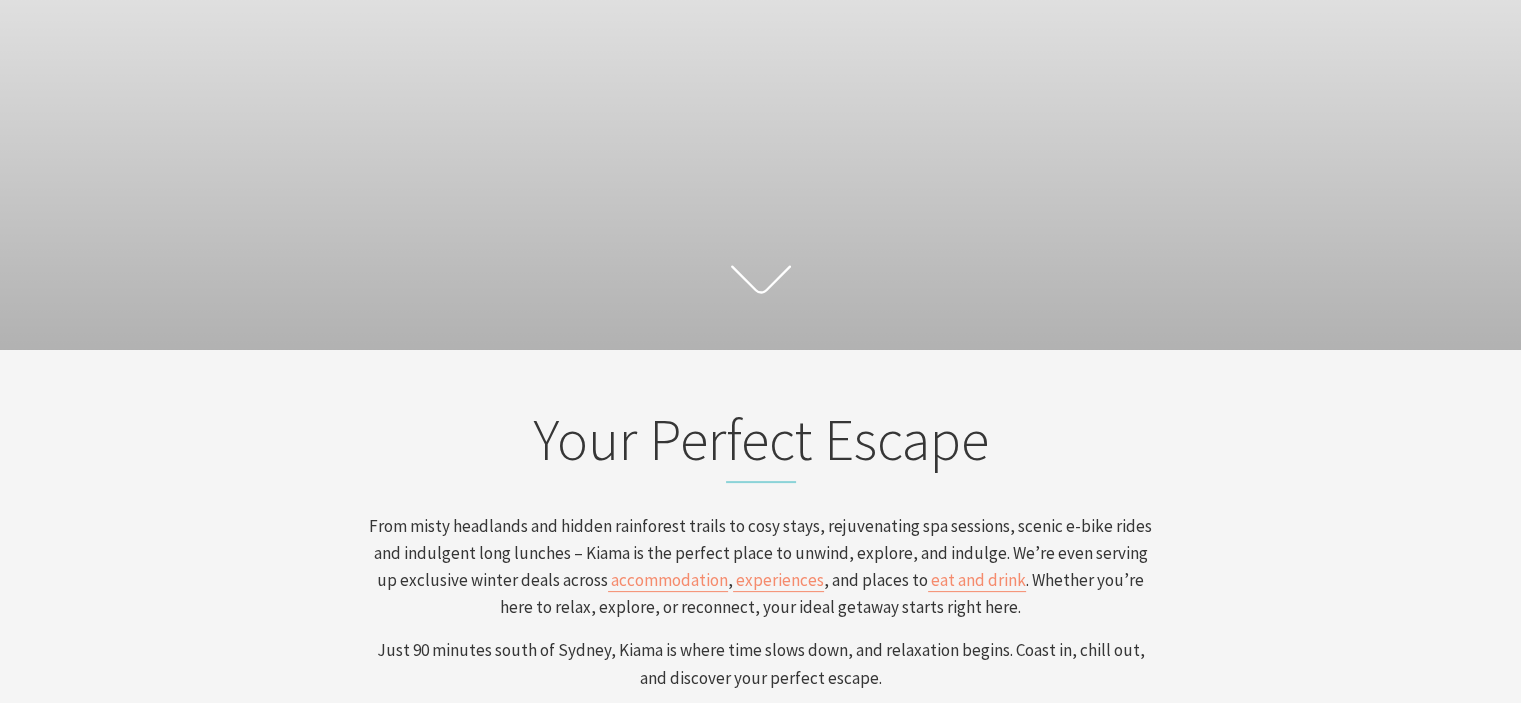 scroll, scrollTop: 0, scrollLeft: 0, axis: both 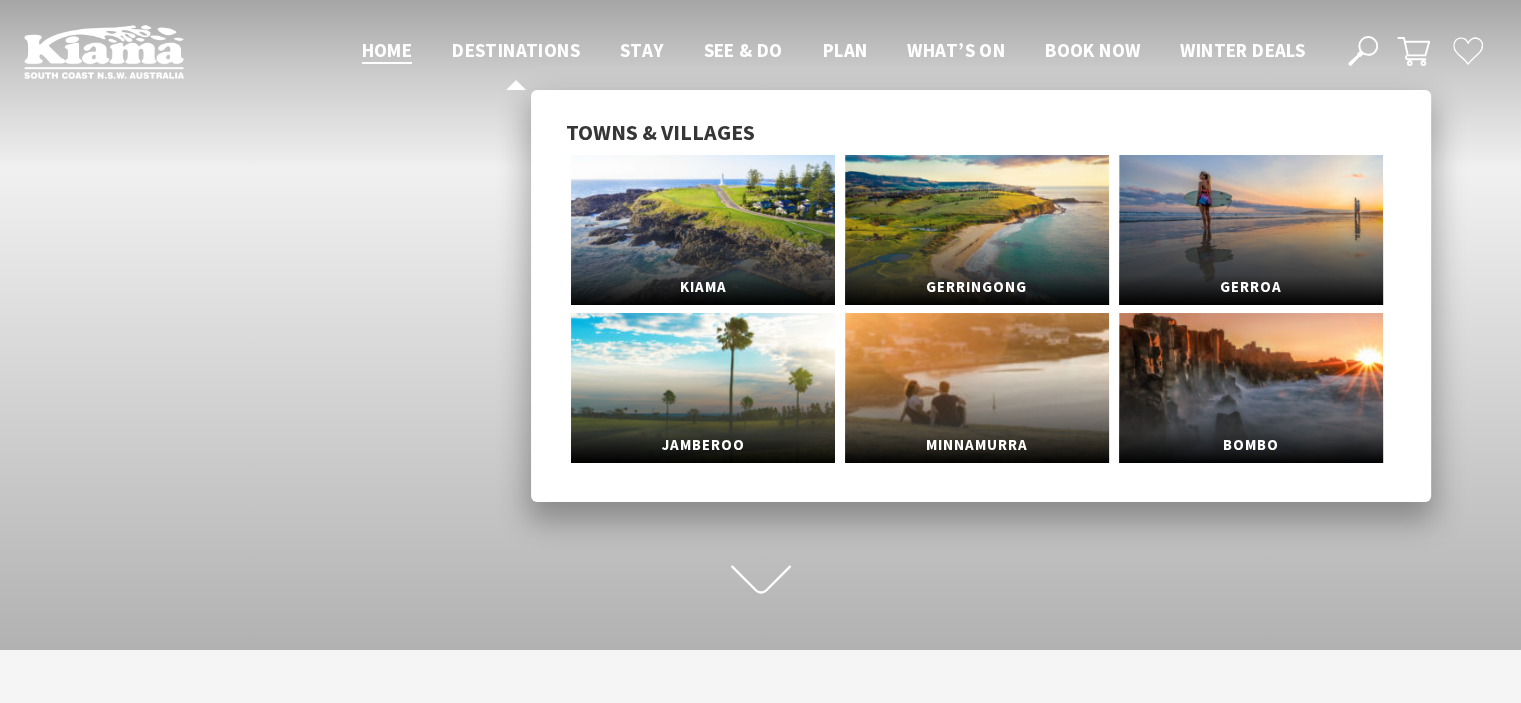 click on "Destinations" at bounding box center [516, 50] 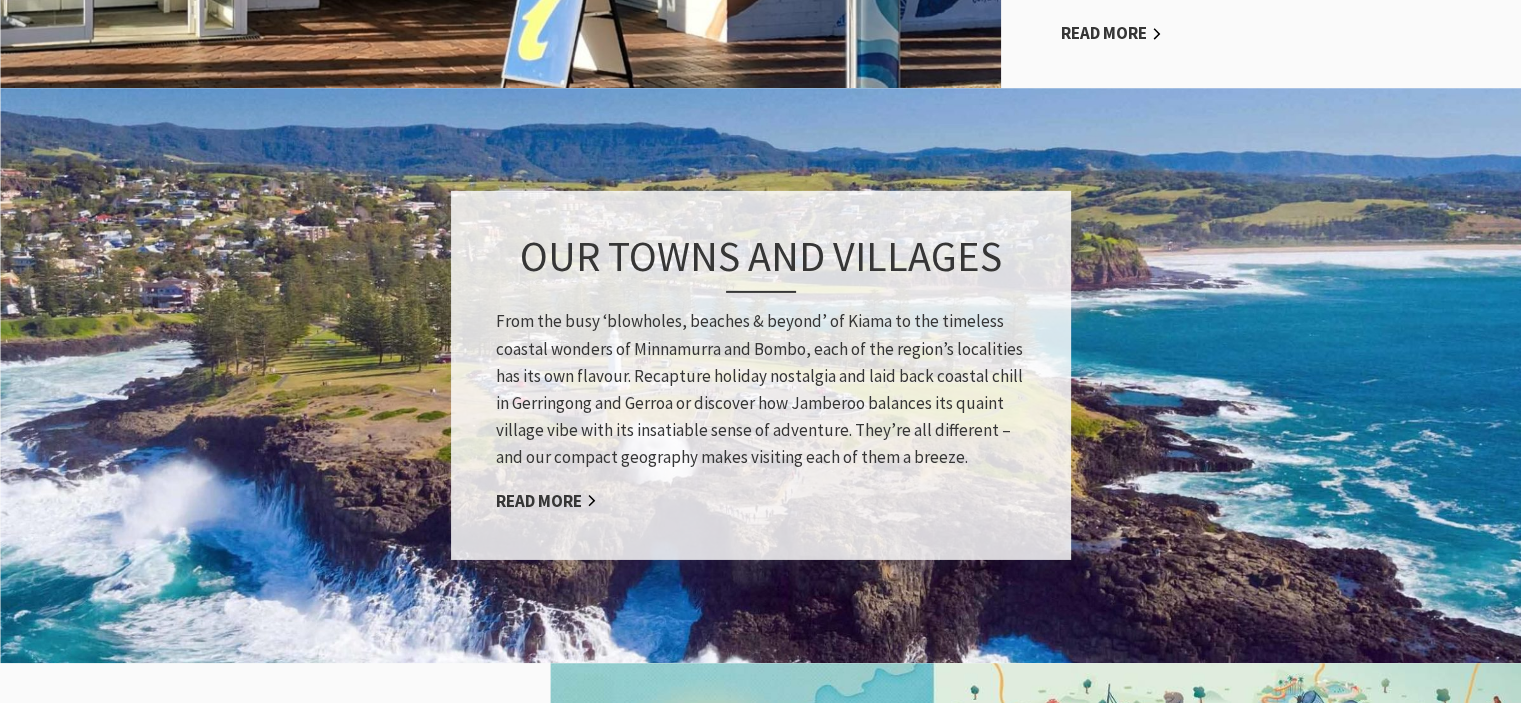 scroll, scrollTop: 1600, scrollLeft: 0, axis: vertical 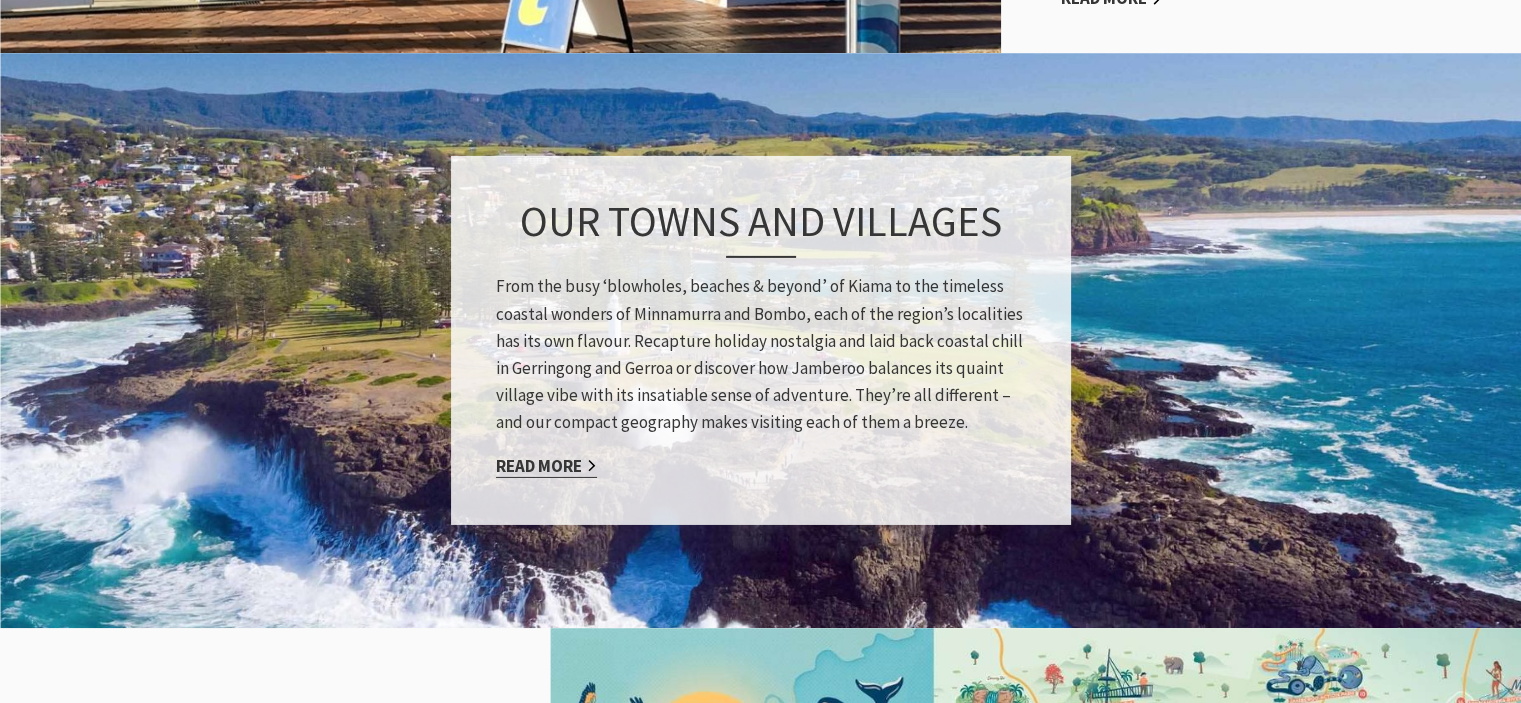 click on "Read More" at bounding box center (546, 465) 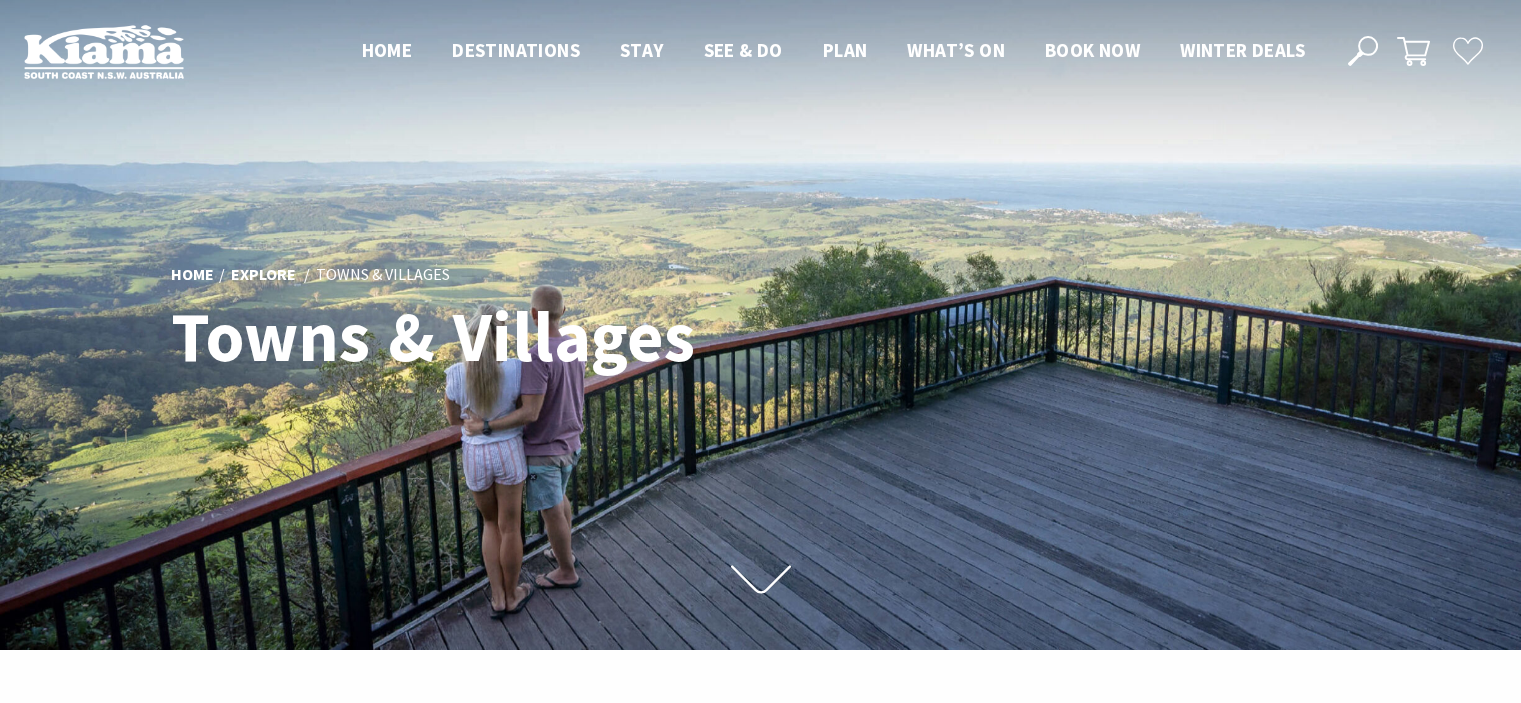 scroll, scrollTop: 0, scrollLeft: 0, axis: both 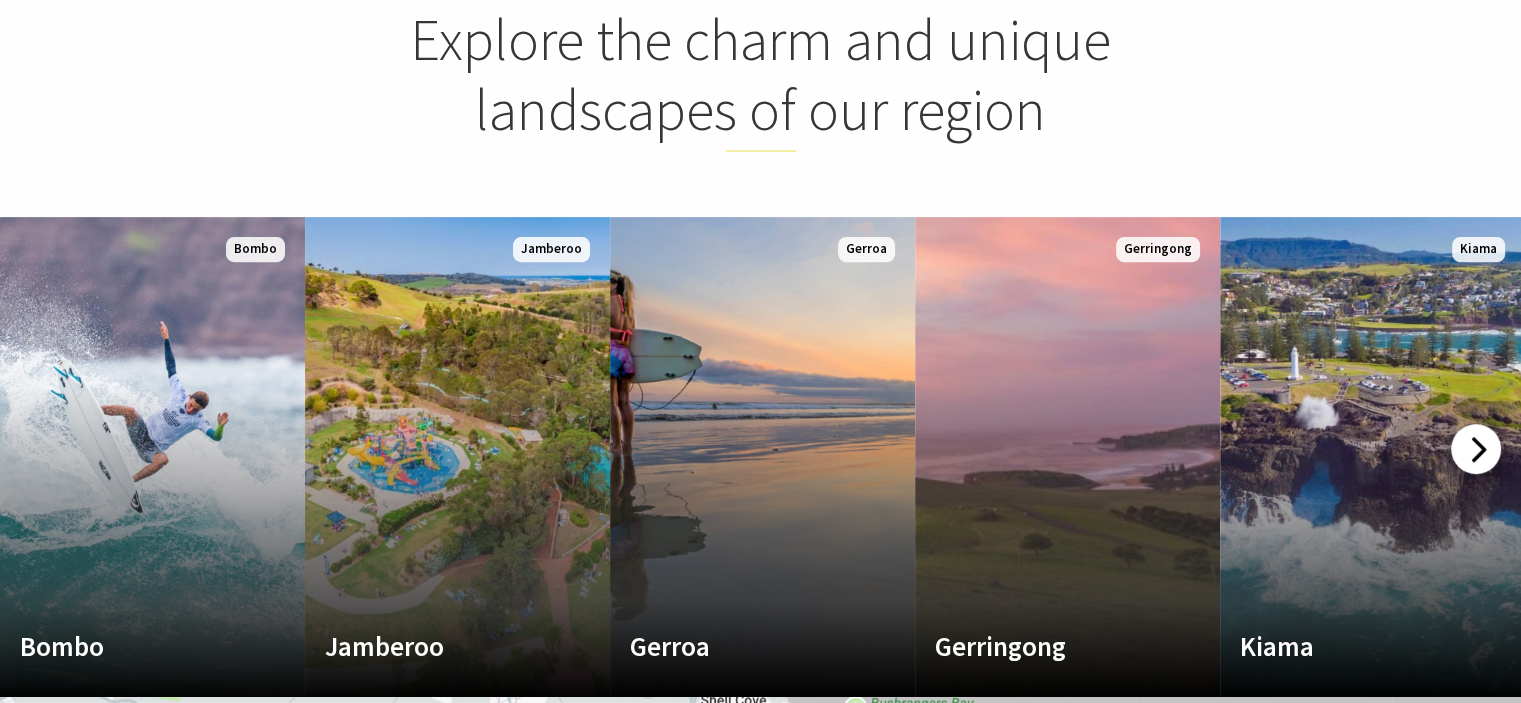 click at bounding box center [1476, 449] 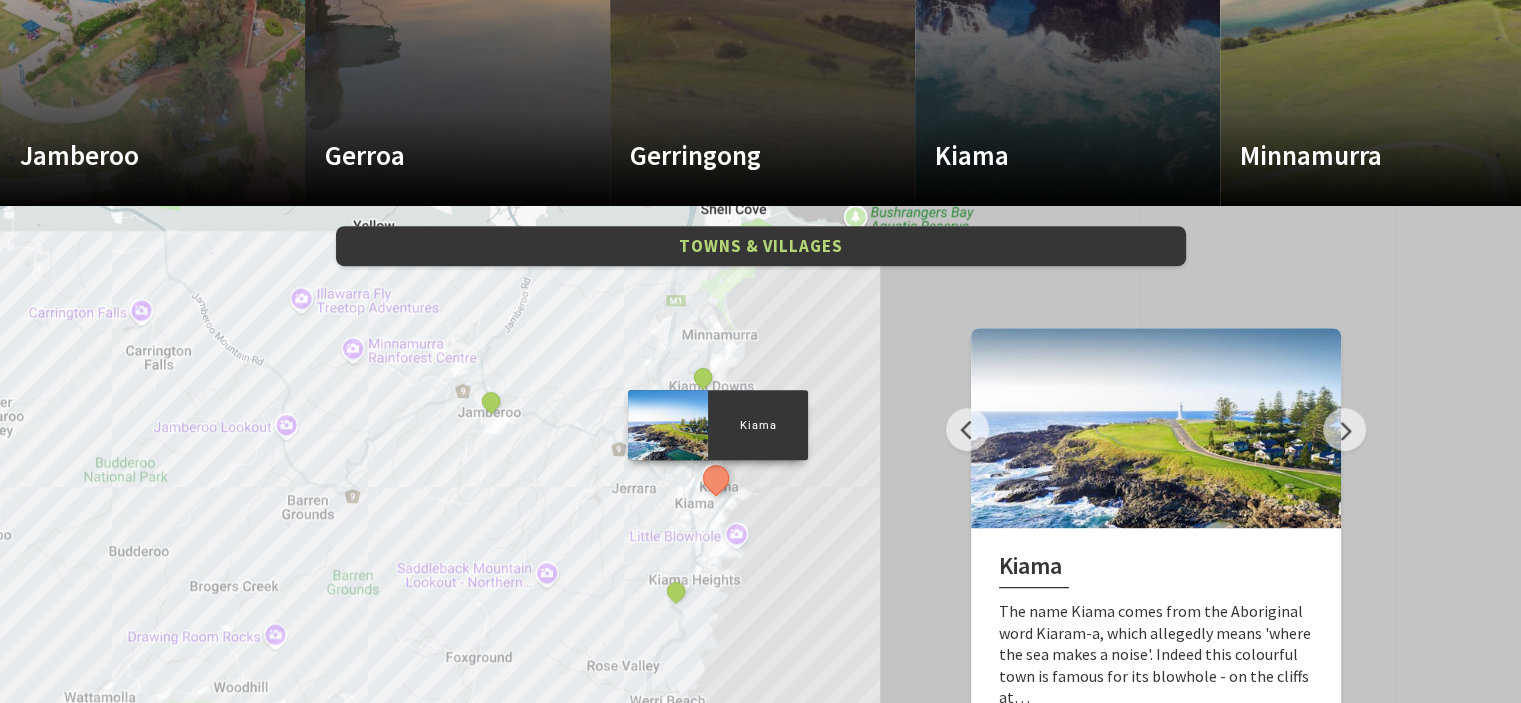 scroll, scrollTop: 1300, scrollLeft: 0, axis: vertical 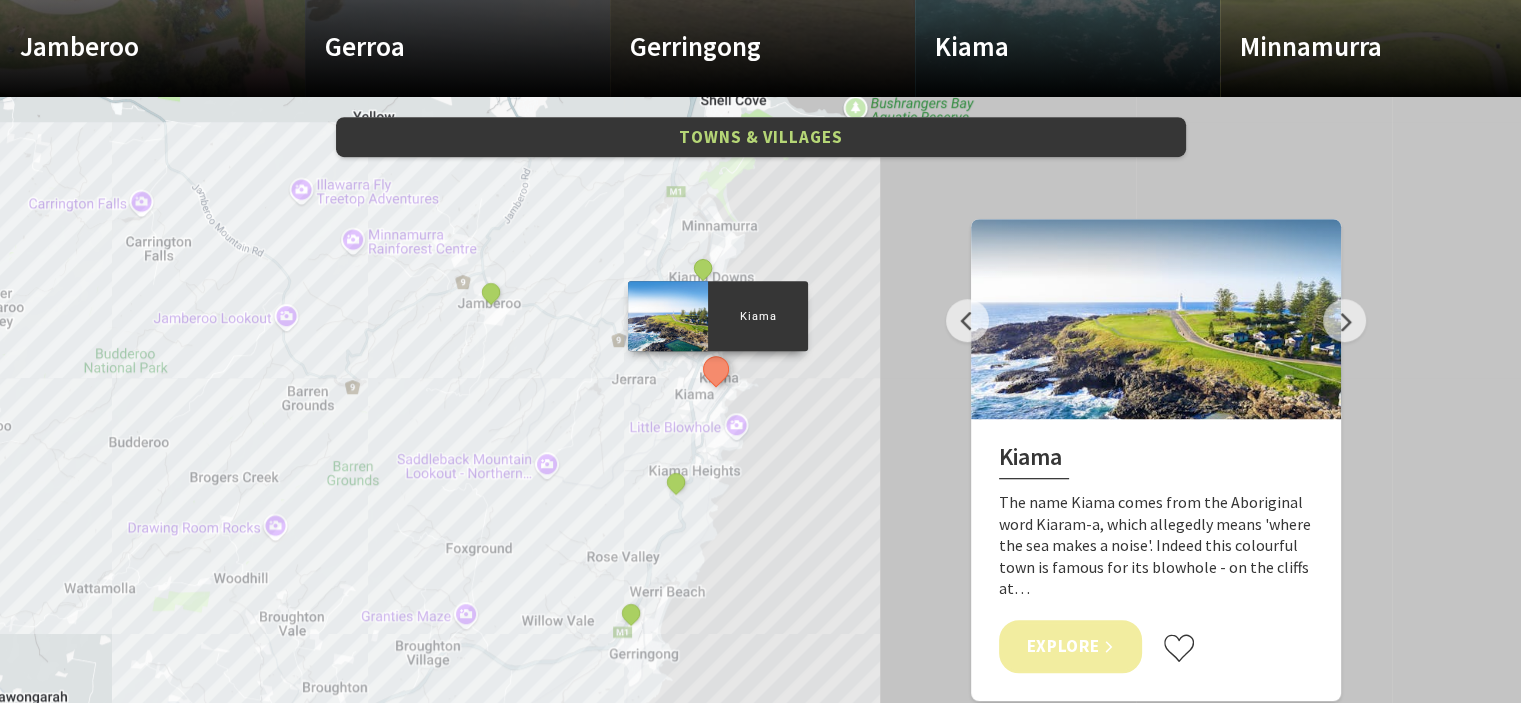 click on "Explore" at bounding box center (1071, 646) 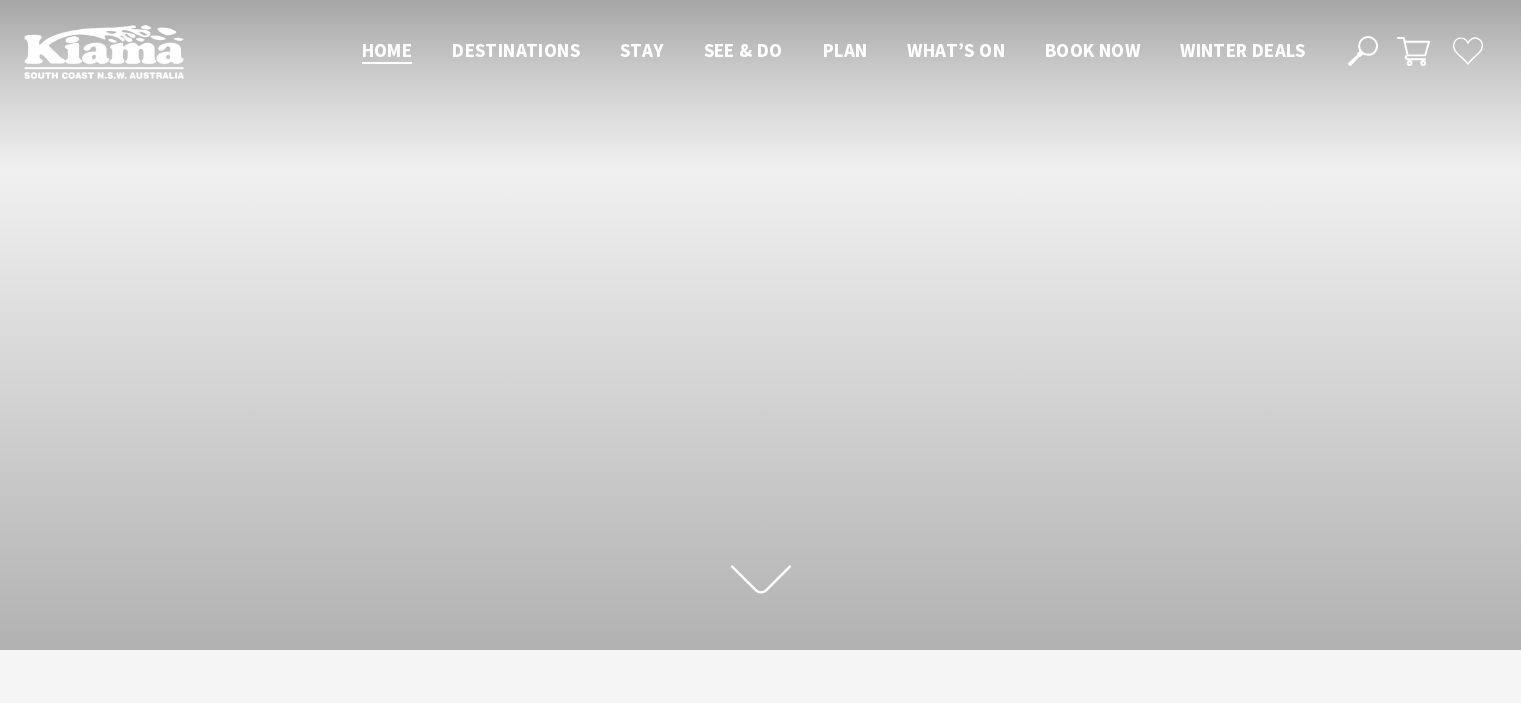 scroll, scrollTop: 0, scrollLeft: 0, axis: both 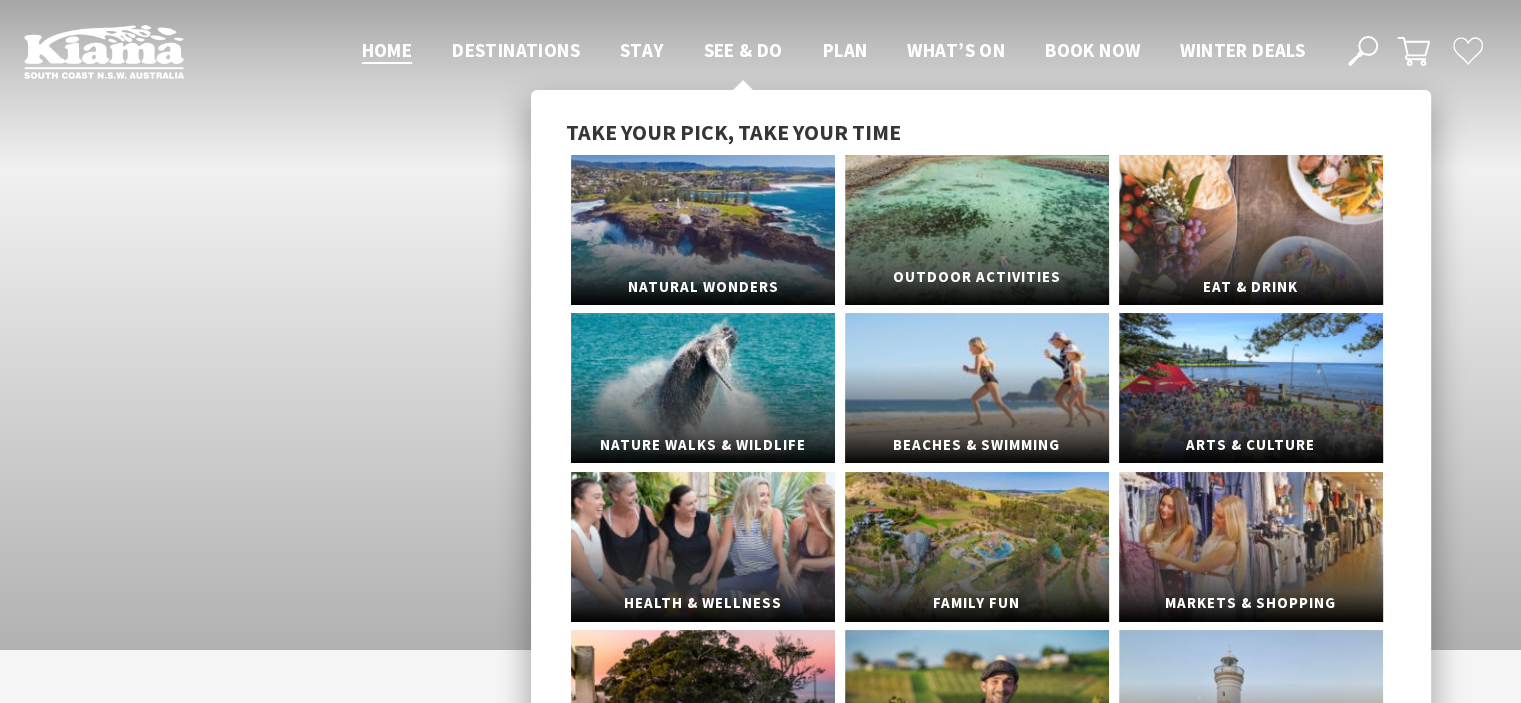 click on "Outdoor Activities" at bounding box center [977, 230] 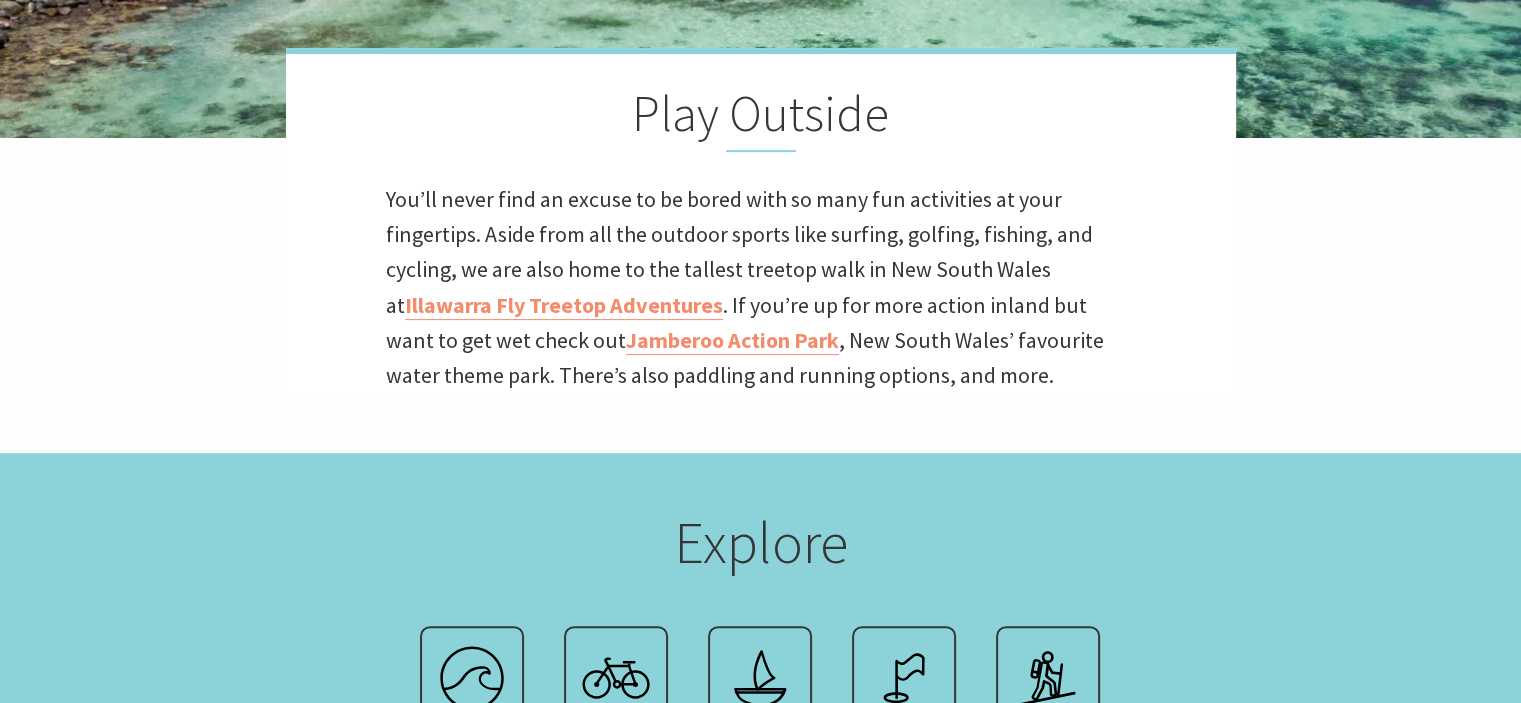 scroll, scrollTop: 300, scrollLeft: 0, axis: vertical 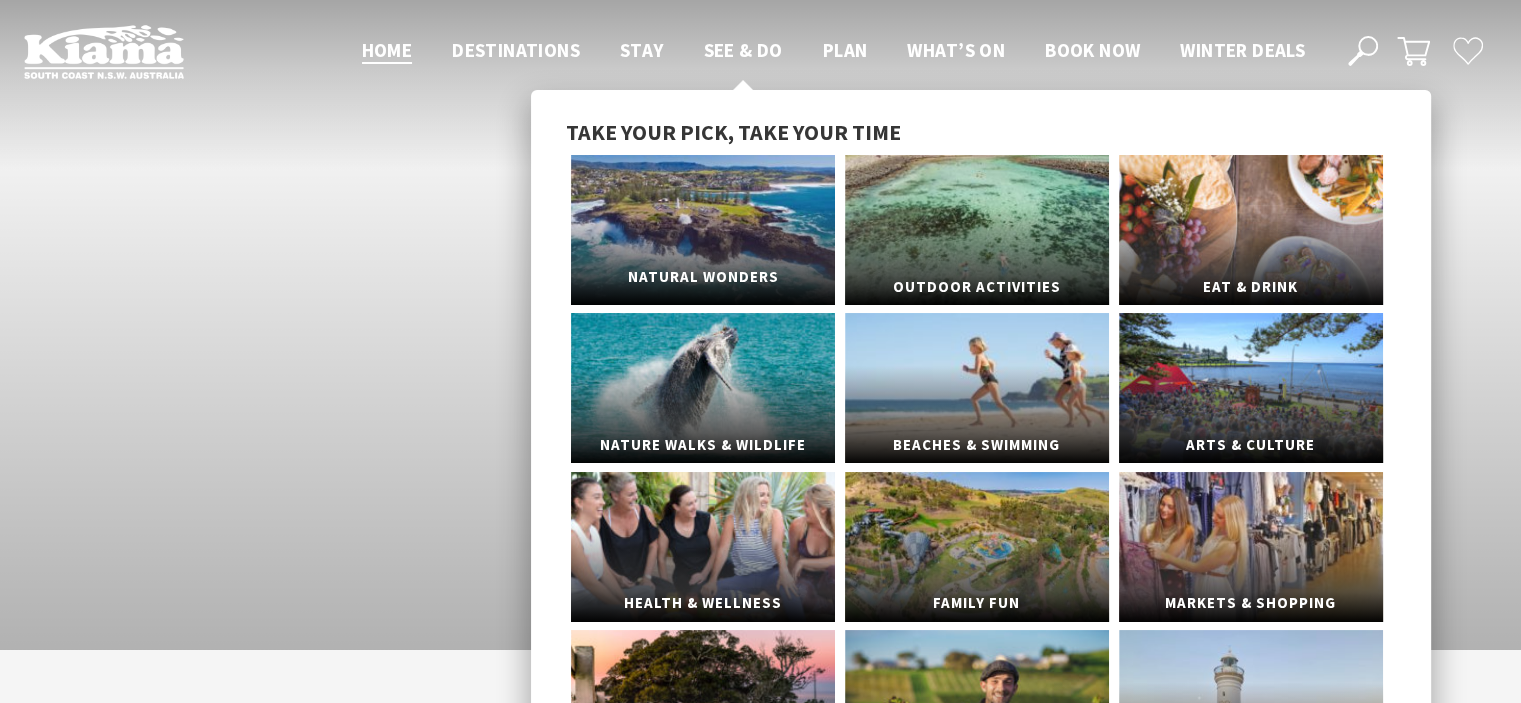 click on "Natural Wonders" at bounding box center [703, 277] 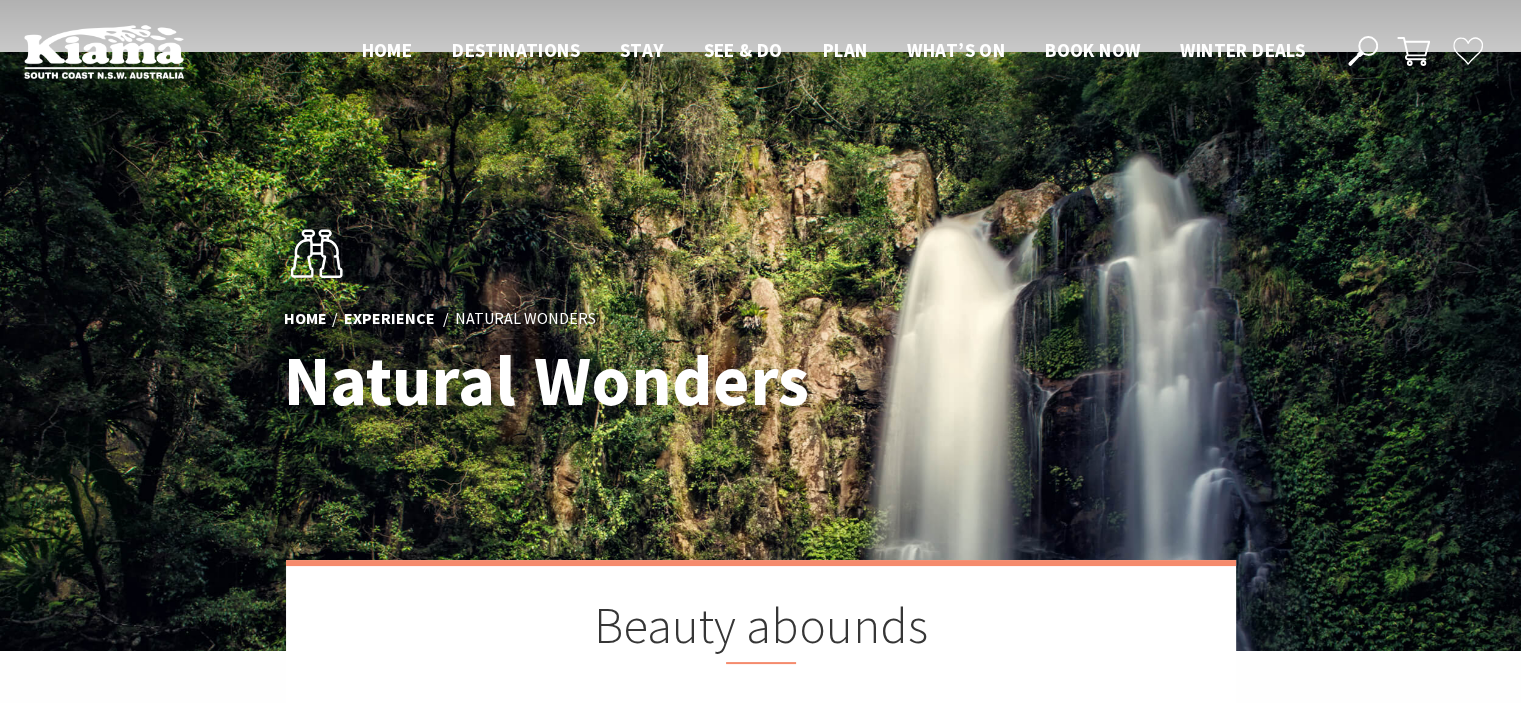 scroll, scrollTop: 199, scrollLeft: 0, axis: vertical 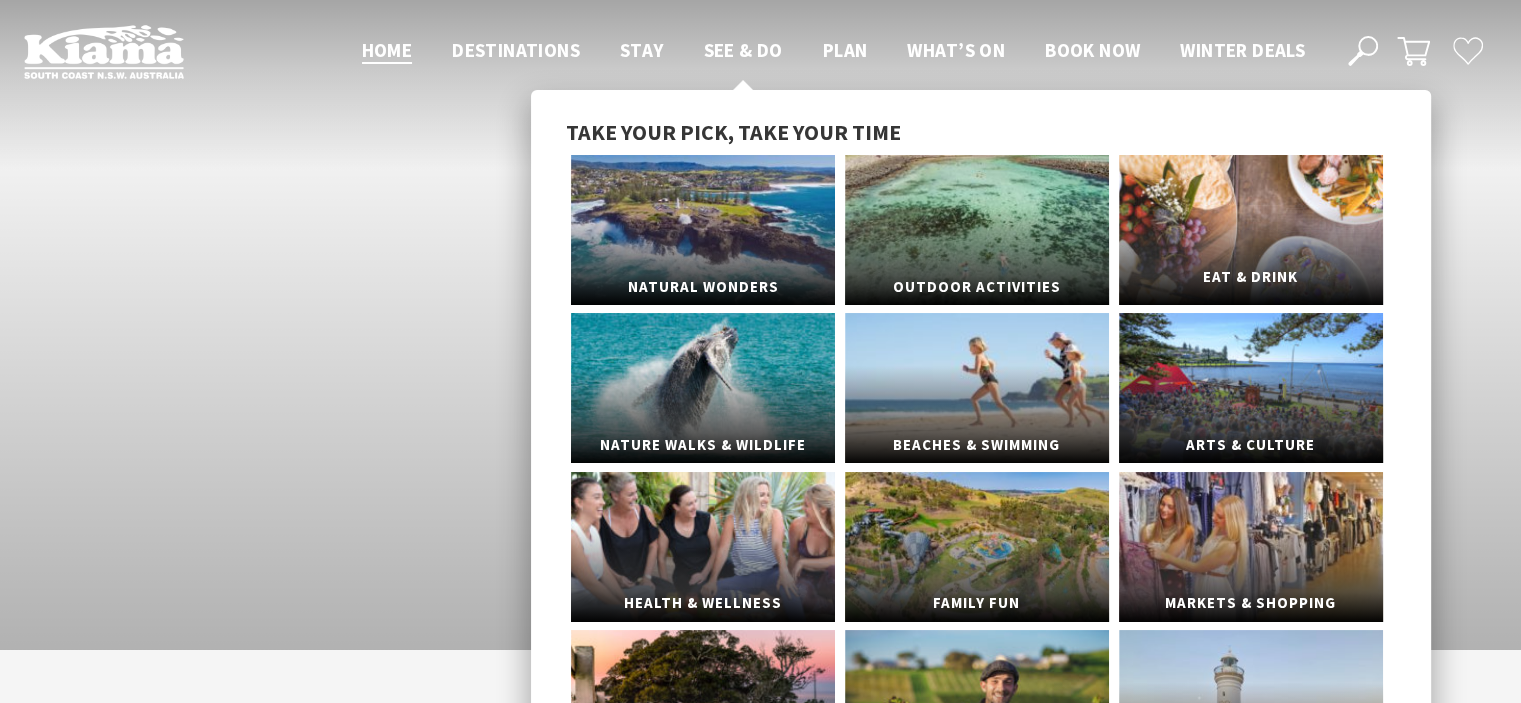click on "Eat & Drink" at bounding box center (1251, 230) 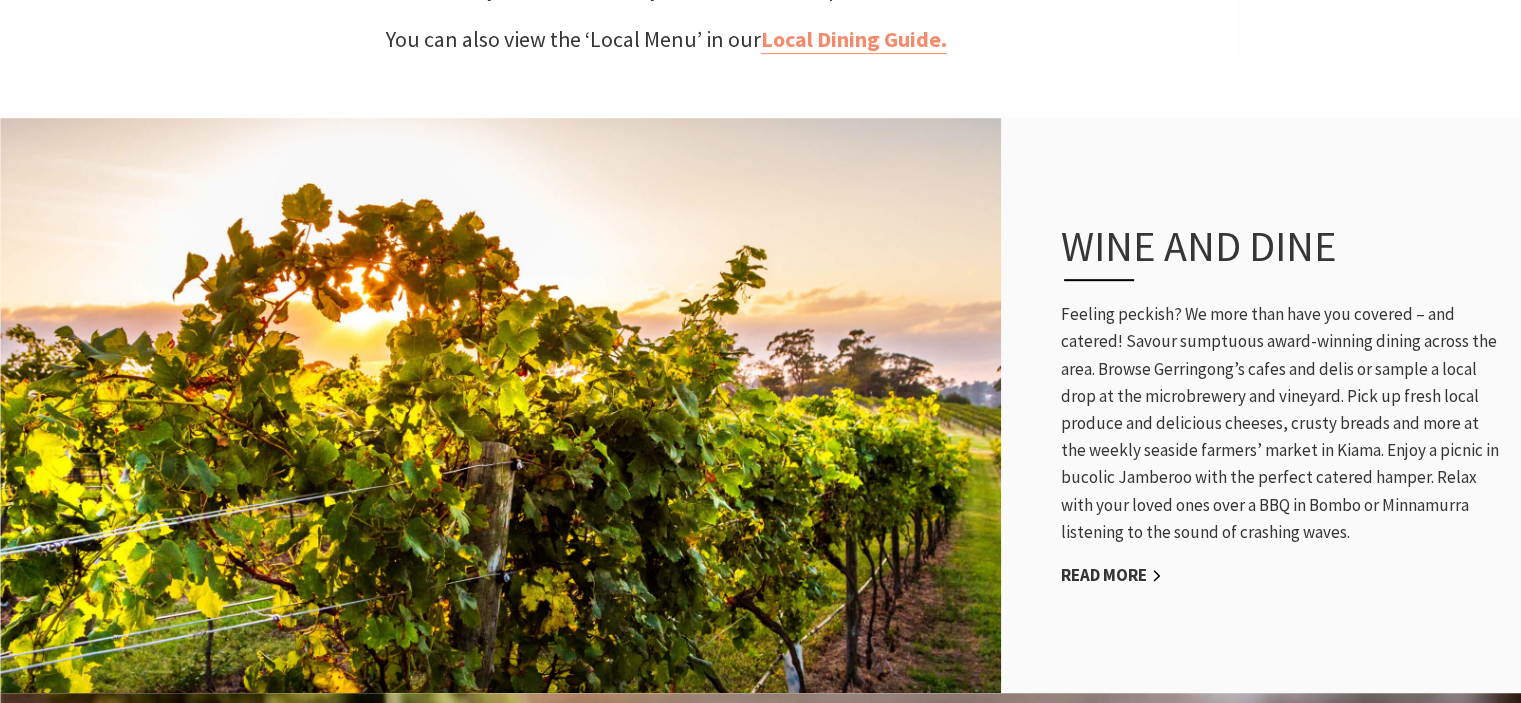 scroll, scrollTop: 900, scrollLeft: 0, axis: vertical 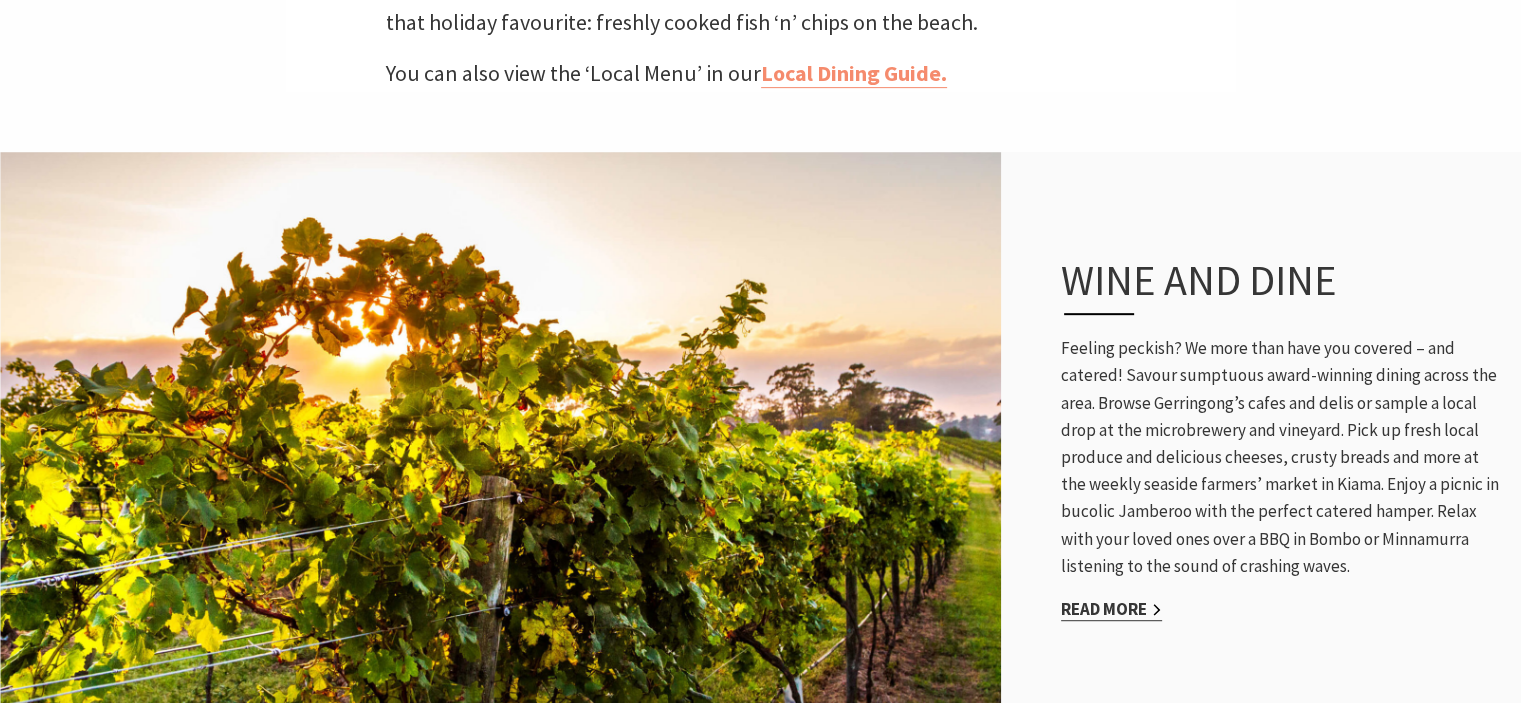 click on "Read More" at bounding box center (1111, 609) 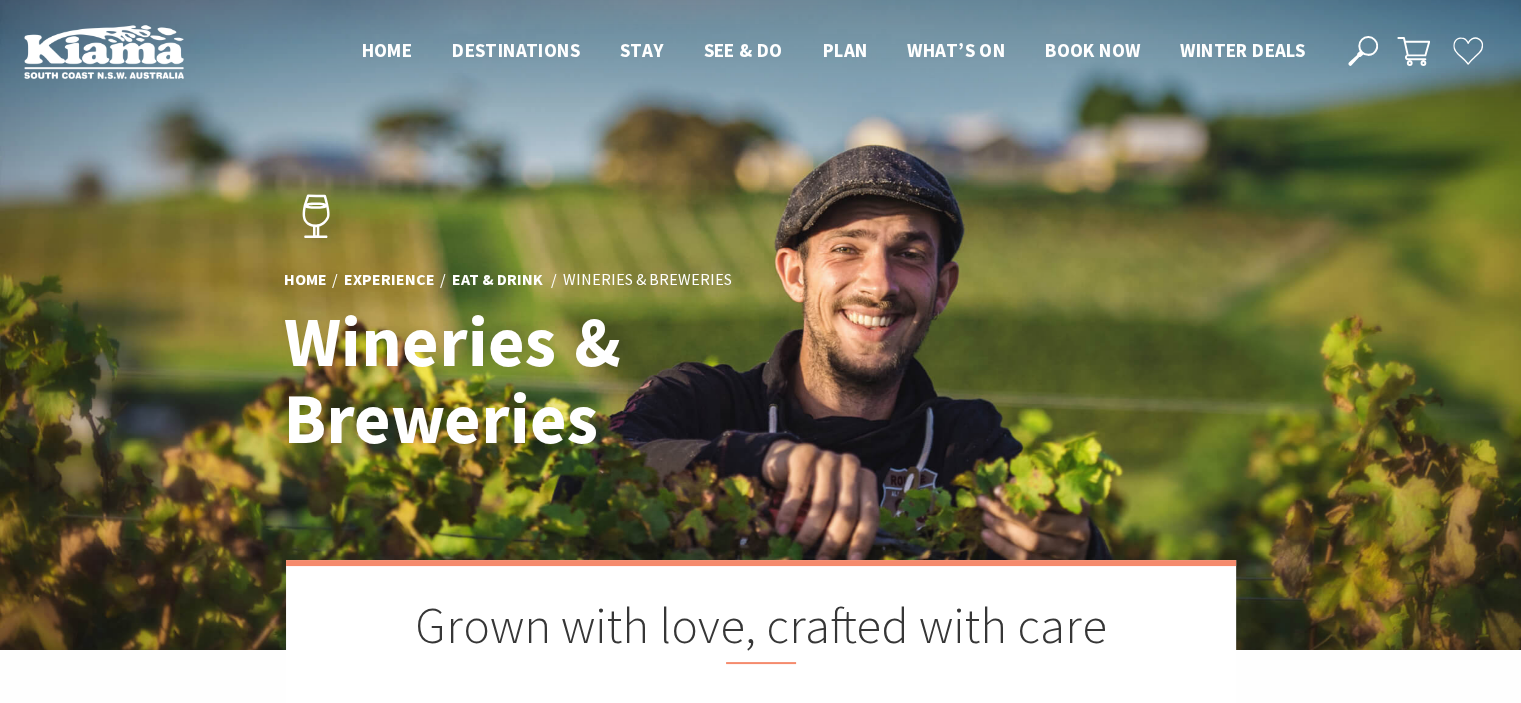 scroll, scrollTop: 41, scrollLeft: 0, axis: vertical 